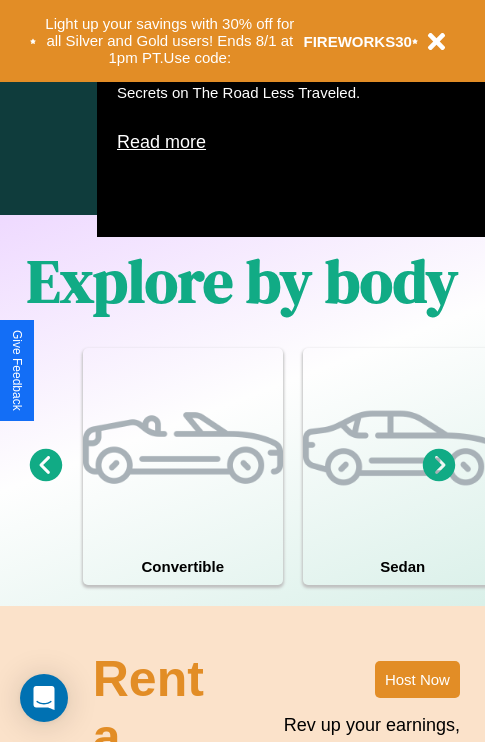 scroll, scrollTop: 1285, scrollLeft: 0, axis: vertical 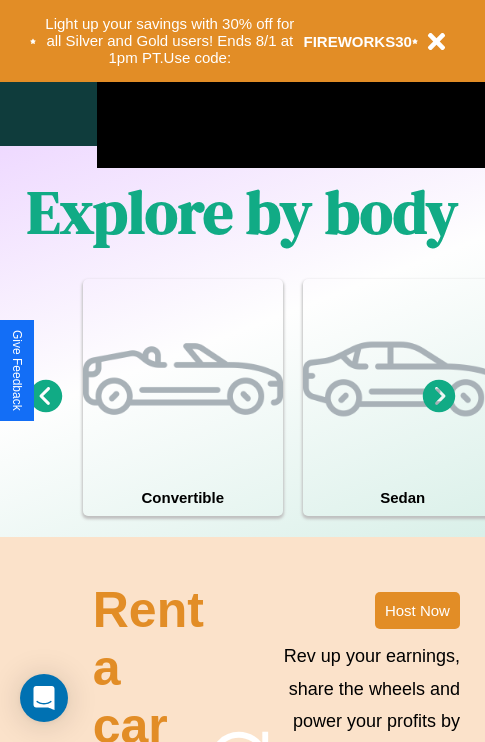 click 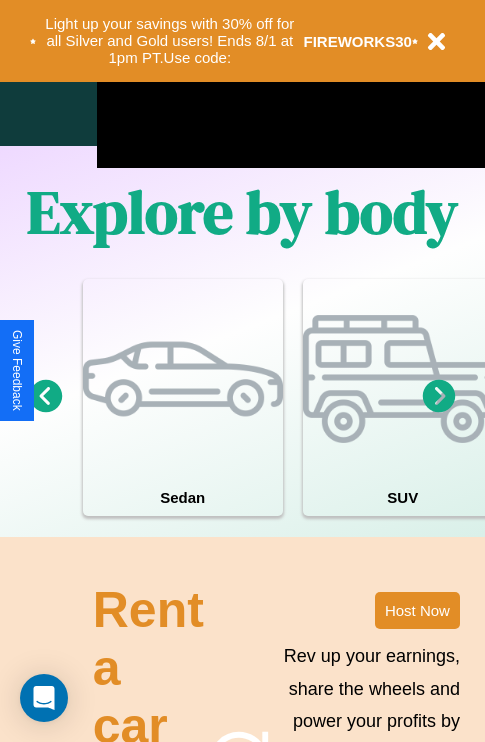click 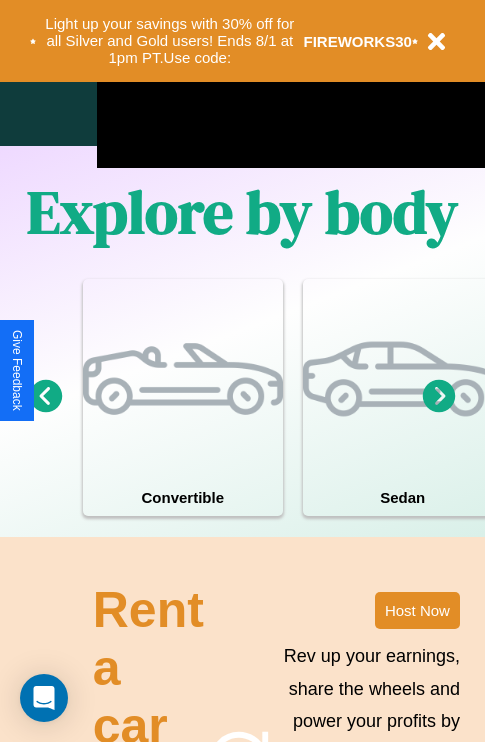 click 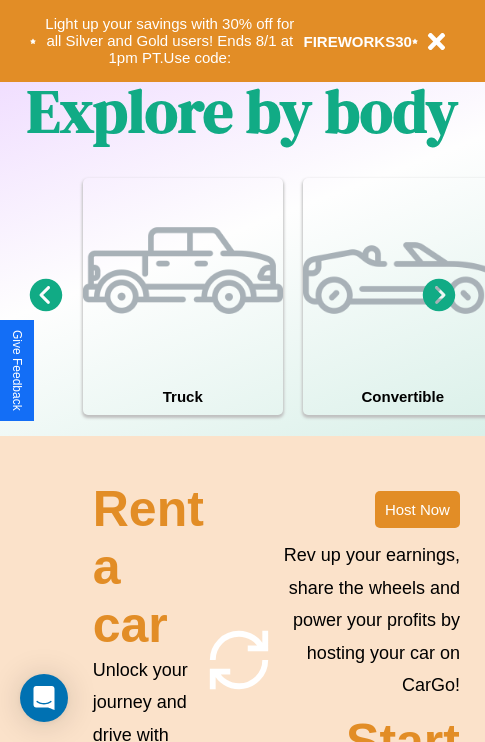 scroll, scrollTop: 1558, scrollLeft: 0, axis: vertical 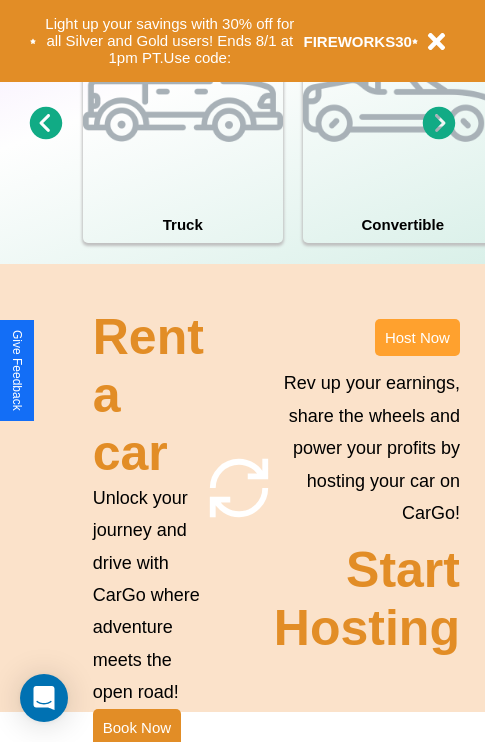 click on "Host Now" at bounding box center (417, 337) 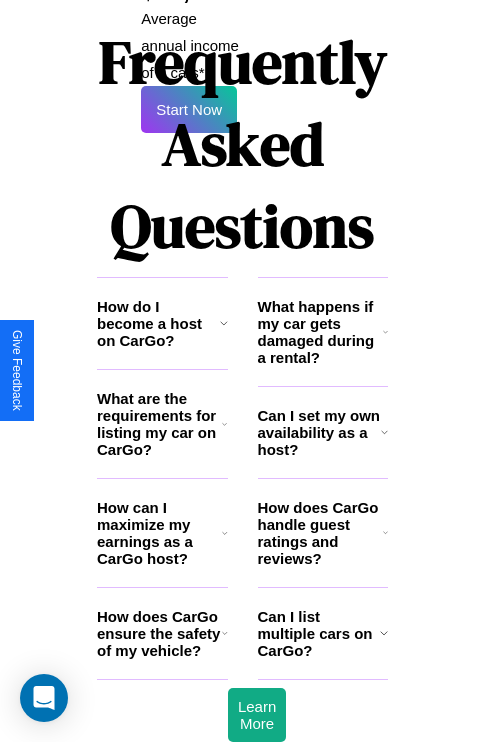 scroll, scrollTop: 3255, scrollLeft: 0, axis: vertical 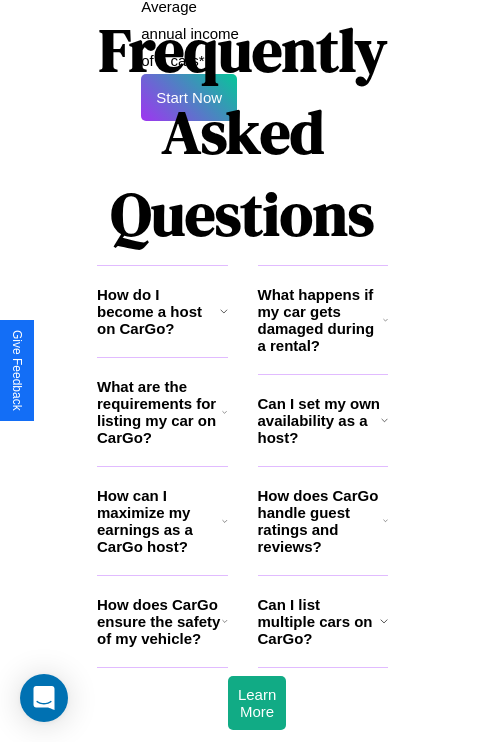 click on "What happens if my car gets damaged during a rental?" at bounding box center (320, 320) 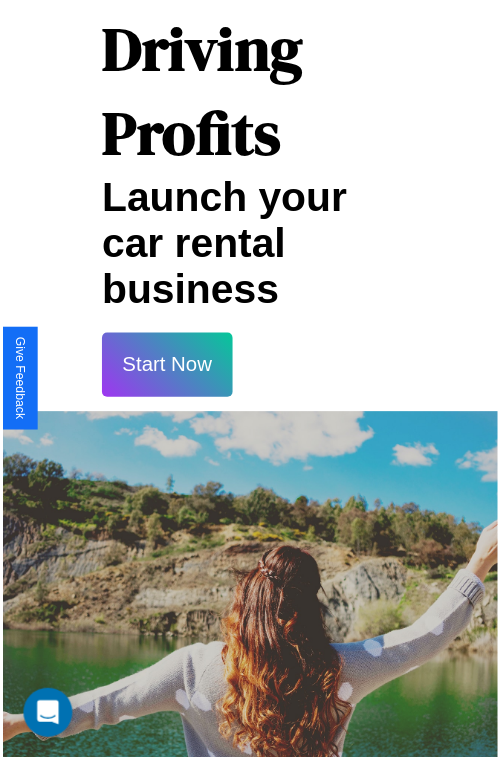 scroll, scrollTop: 35, scrollLeft: 0, axis: vertical 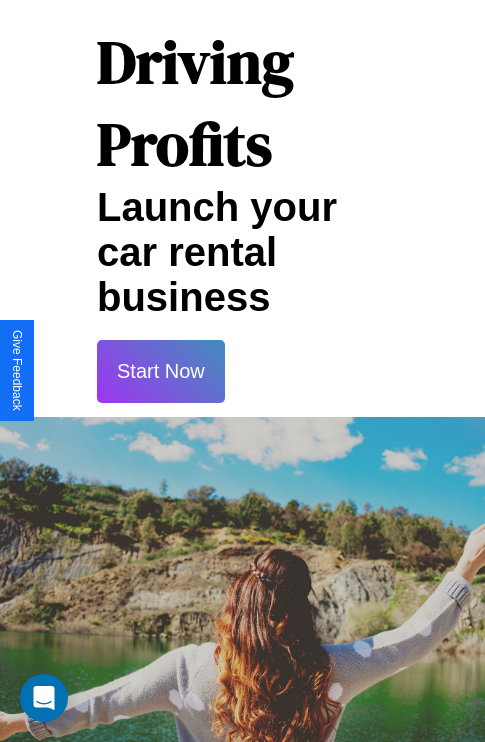 click on "Start Now" at bounding box center [161, 371] 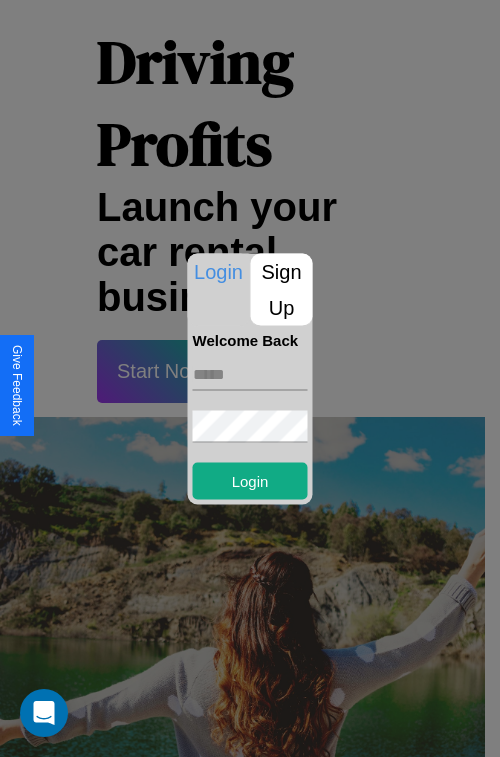 click at bounding box center (250, 374) 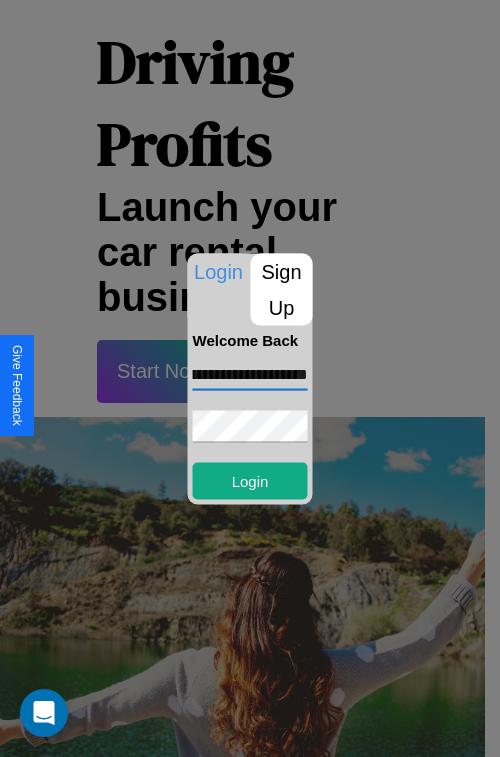 scroll, scrollTop: 0, scrollLeft: 85, axis: horizontal 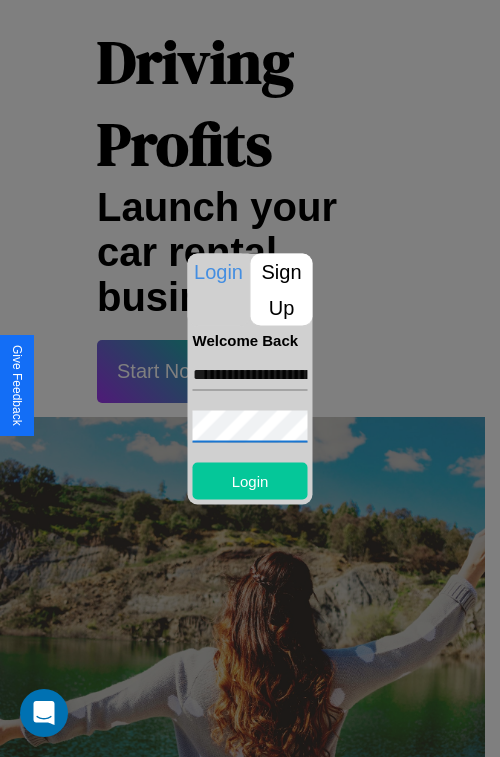 click on "Login" at bounding box center (250, 480) 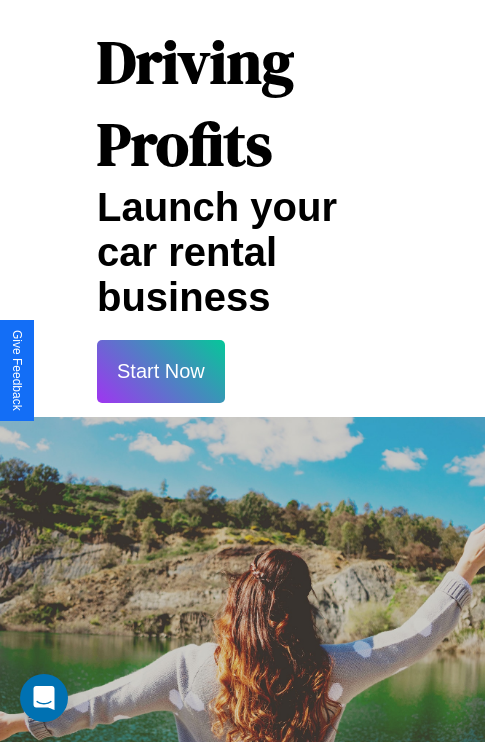 scroll, scrollTop: 37, scrollLeft: 0, axis: vertical 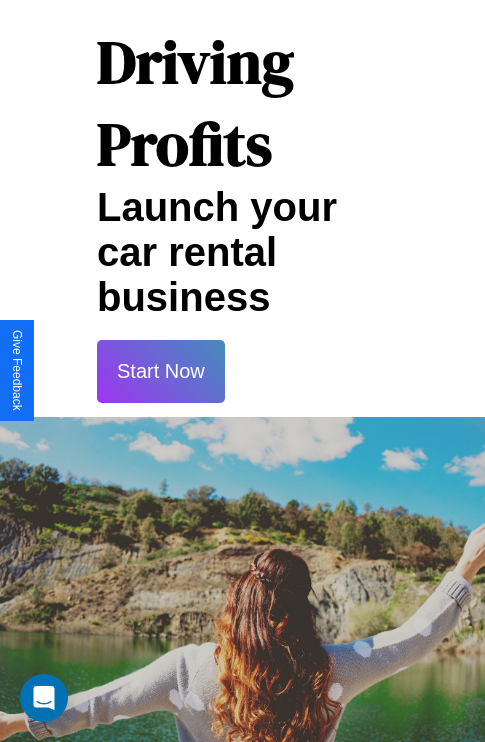 click on "Start Now" at bounding box center [161, 371] 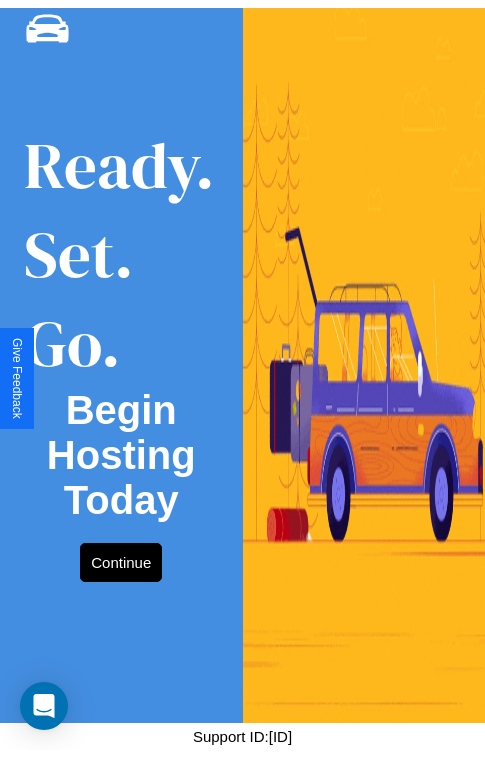 scroll, scrollTop: 0, scrollLeft: 0, axis: both 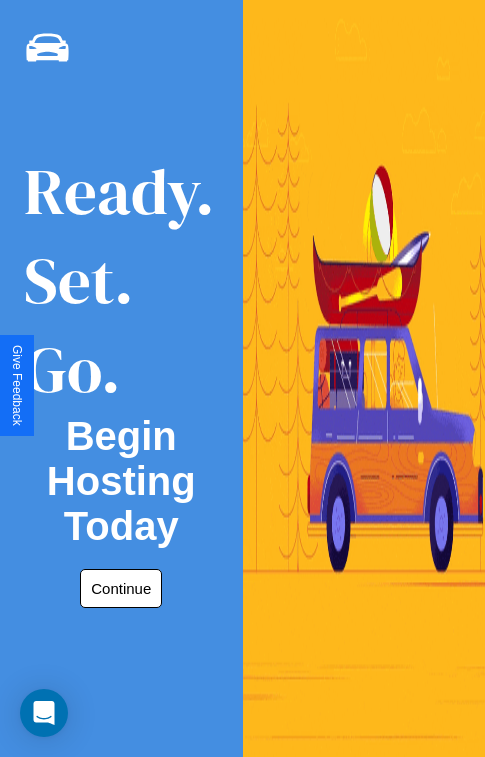 click on "Continue" at bounding box center (121, 588) 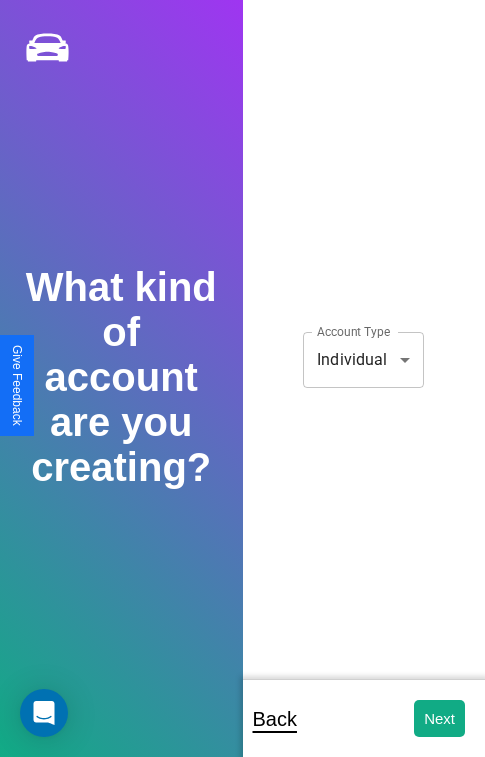 click on "**********" at bounding box center (242, 392) 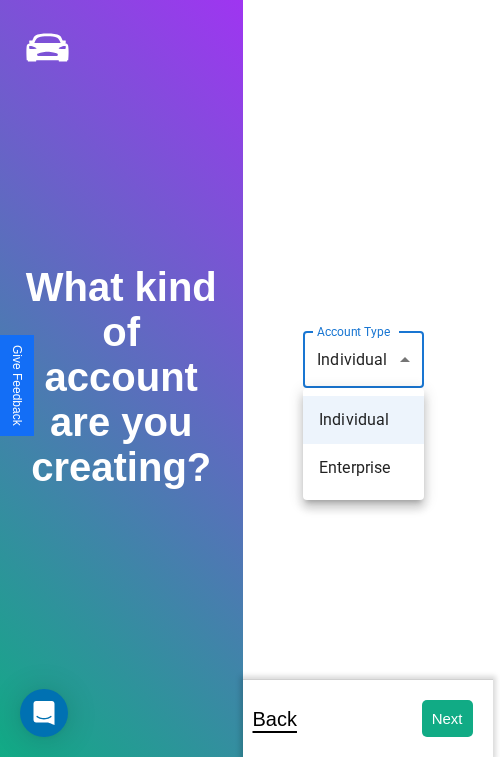 click on "Individual" at bounding box center [363, 420] 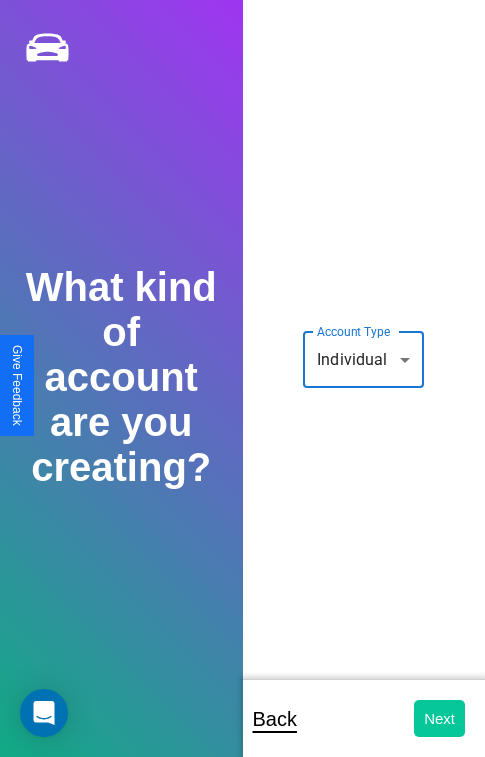 click on "Next" at bounding box center (439, 718) 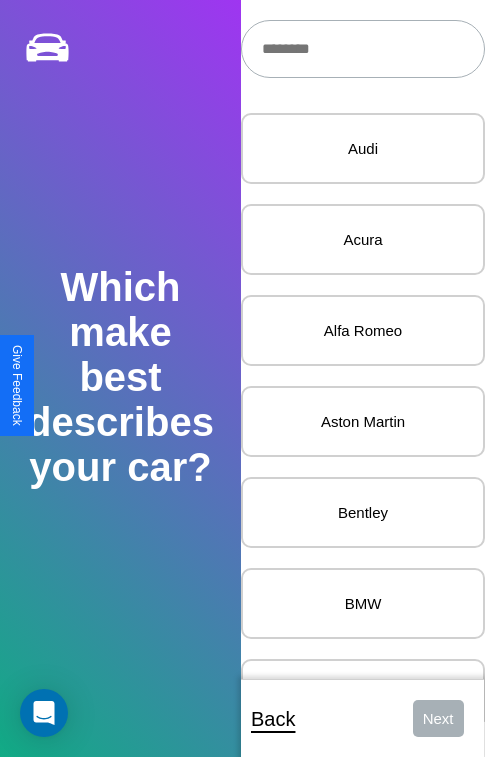 scroll, scrollTop: 27, scrollLeft: 0, axis: vertical 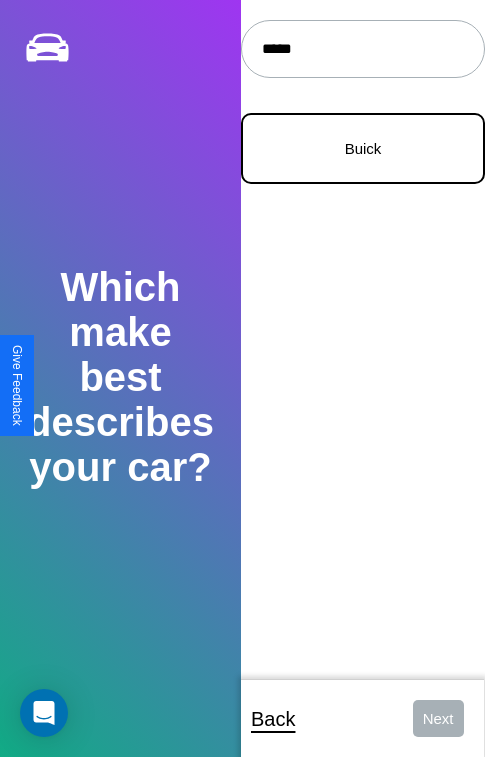 type on "*****" 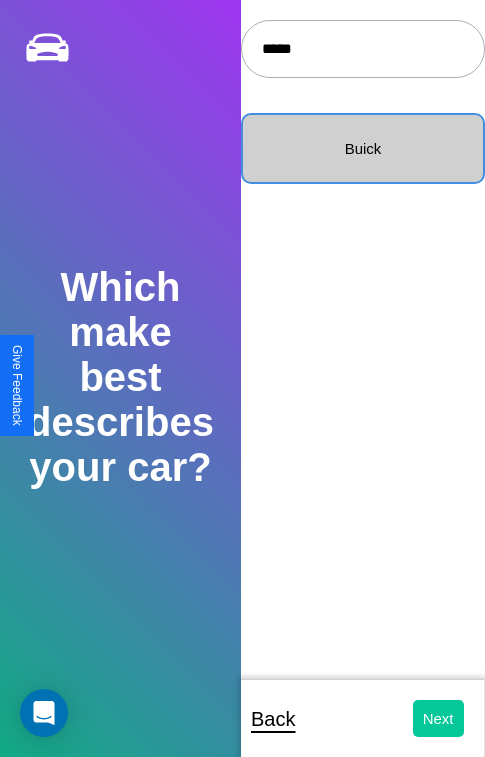 click on "Next" at bounding box center (438, 718) 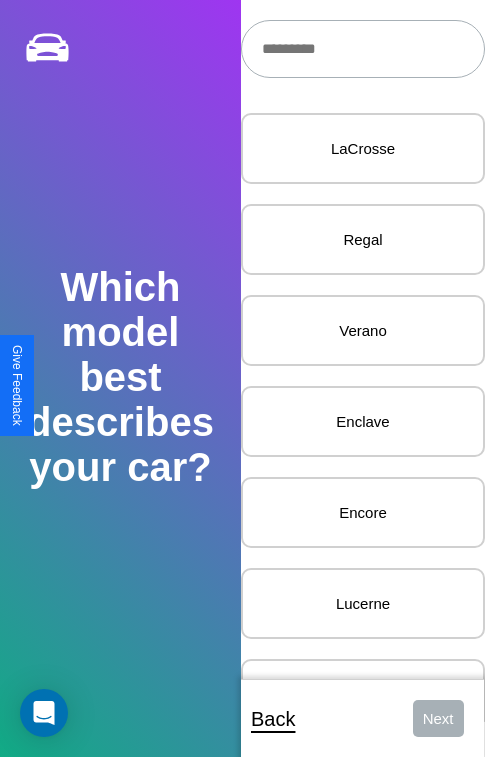 scroll, scrollTop: 27, scrollLeft: 0, axis: vertical 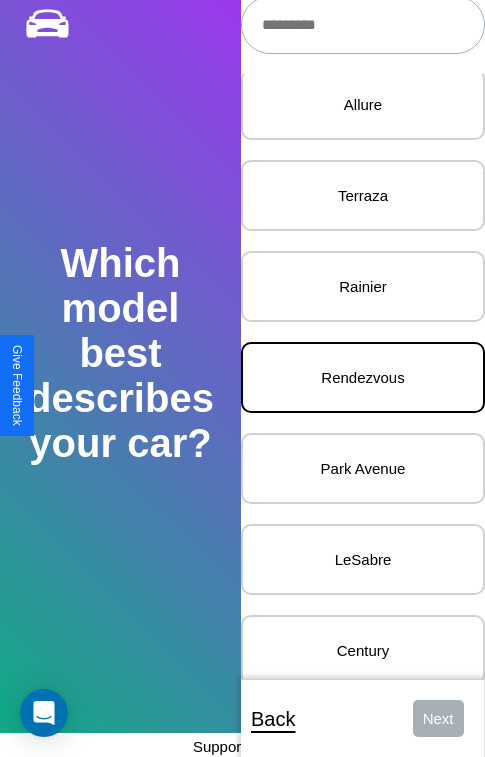 click on "Rendezvous" at bounding box center (363, 377) 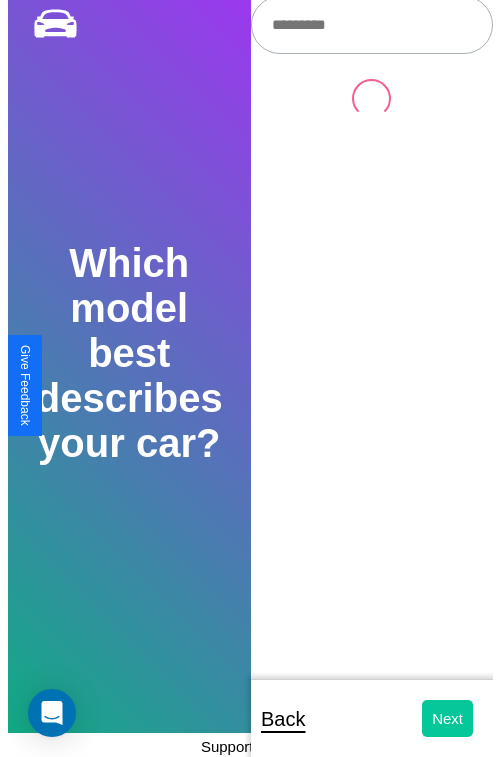 scroll, scrollTop: 0, scrollLeft: 0, axis: both 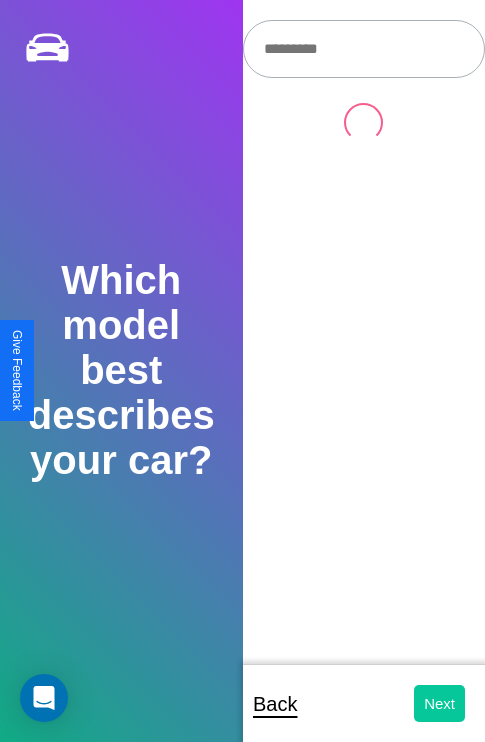 select on "*****" 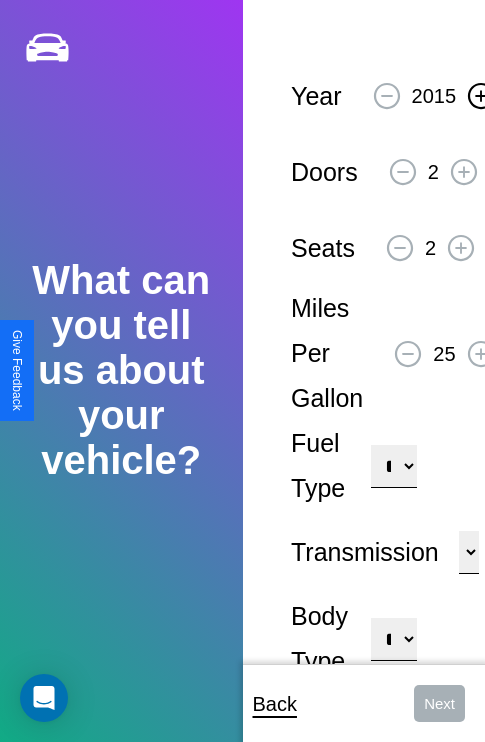 click 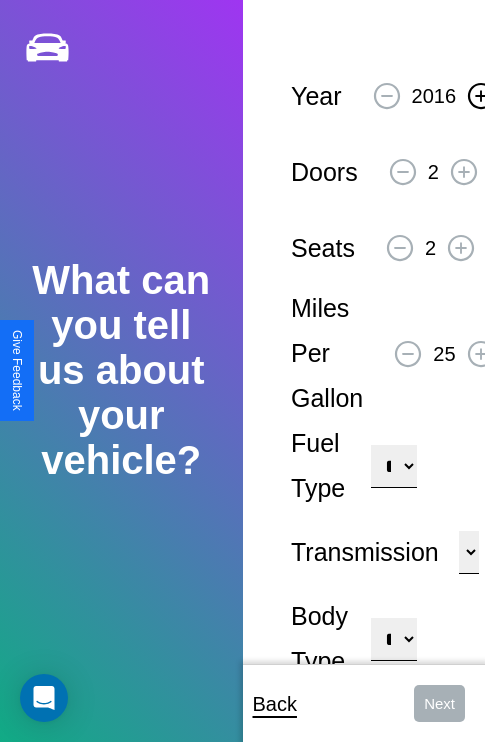 click 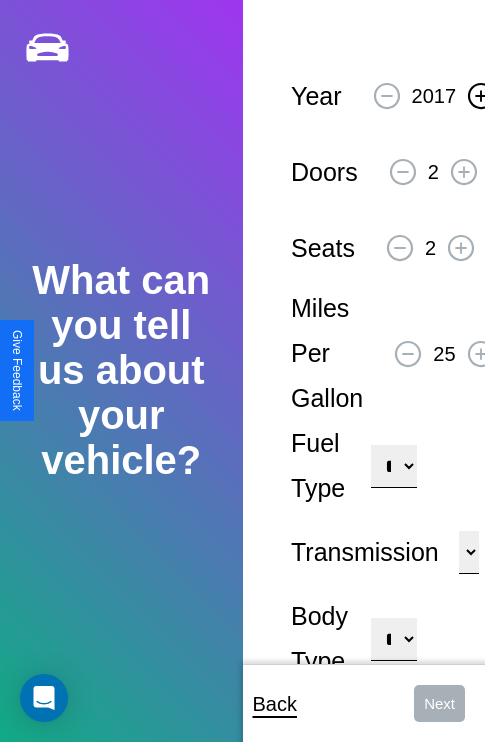 click 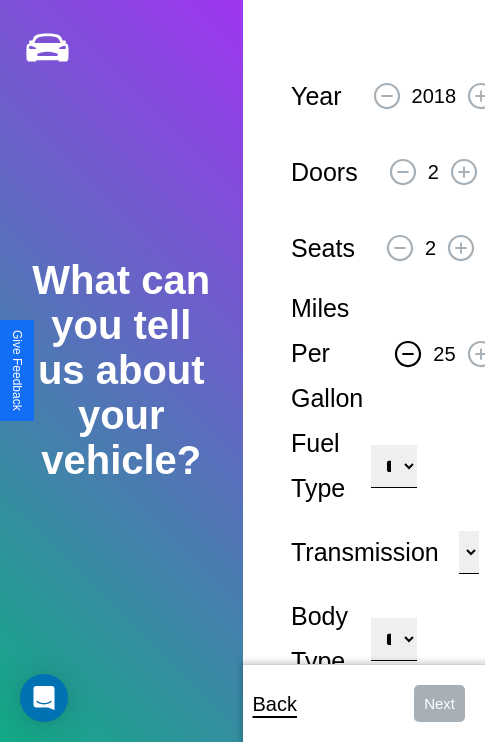 click 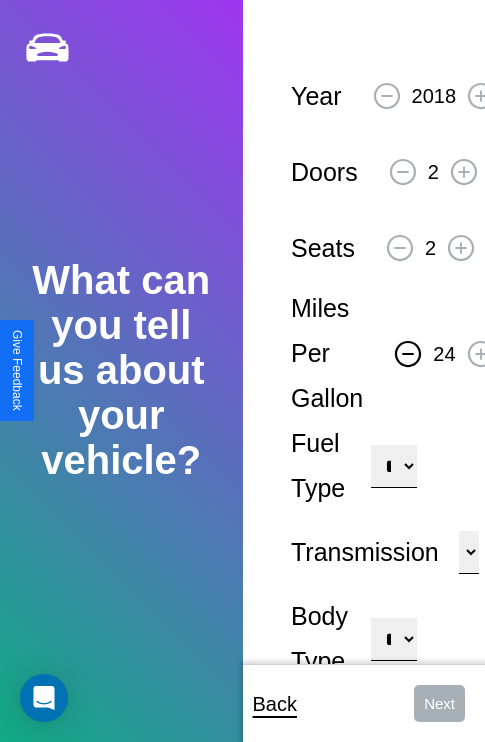 click 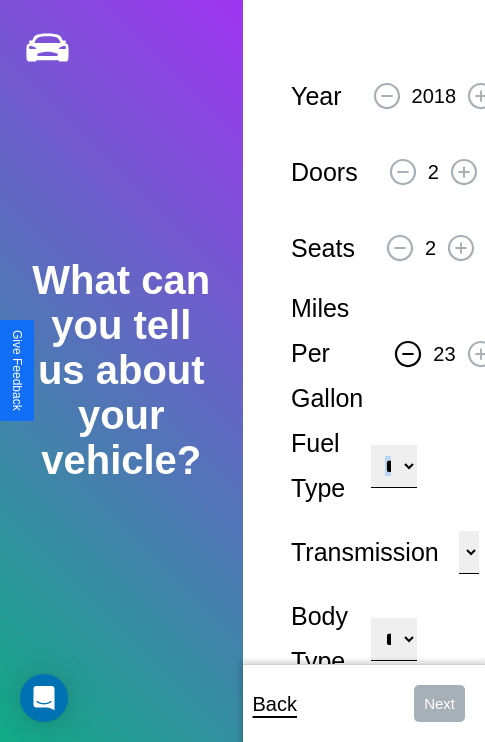click on "**********" at bounding box center [393, 466] 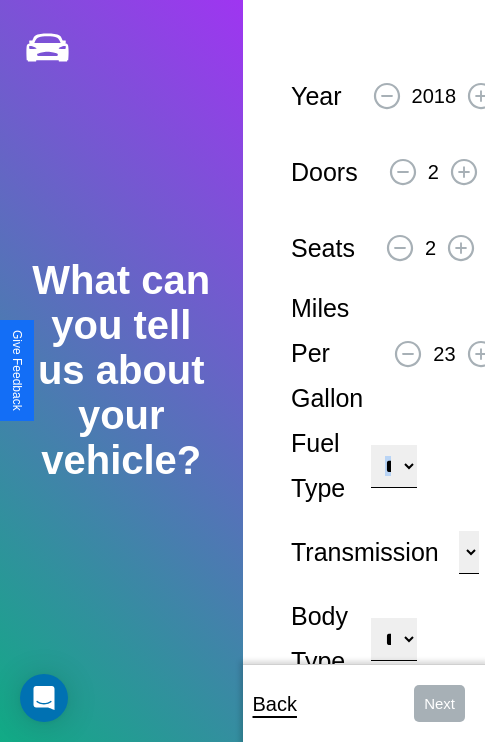 select on "***" 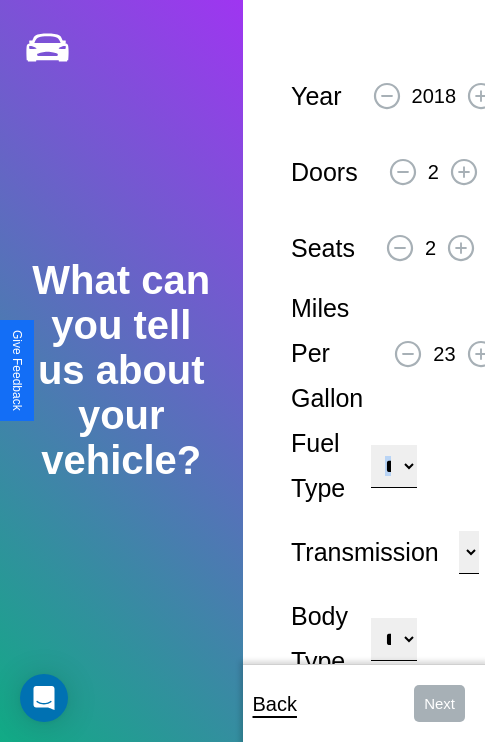 click on "****** ********* ******" at bounding box center (469, 552) 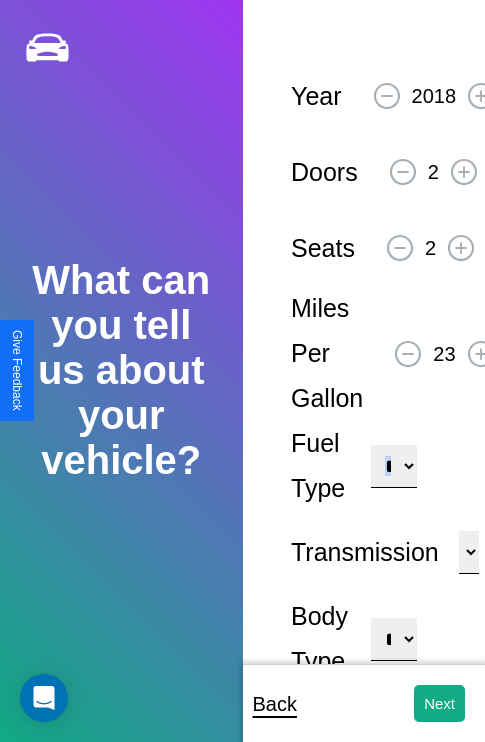 click on "**********" at bounding box center [393, 639] 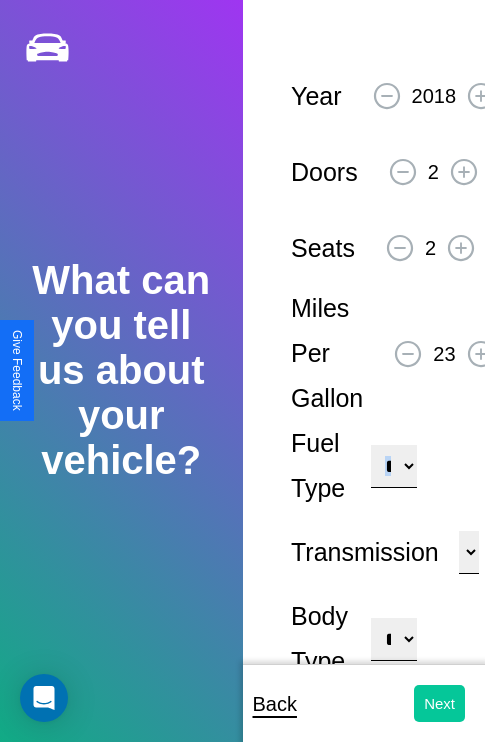 click on "Next" at bounding box center [439, 703] 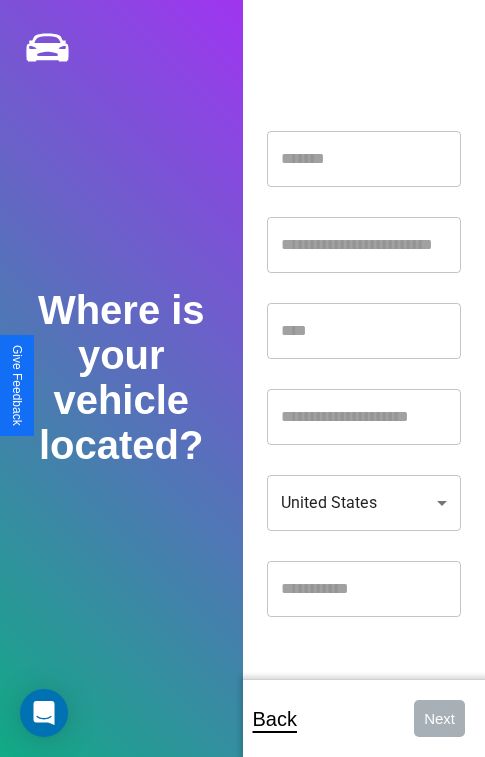 click at bounding box center (364, 159) 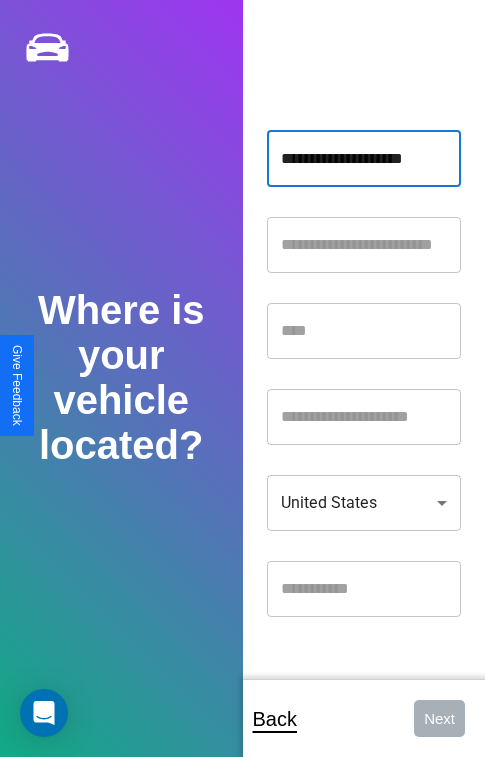 type on "**********" 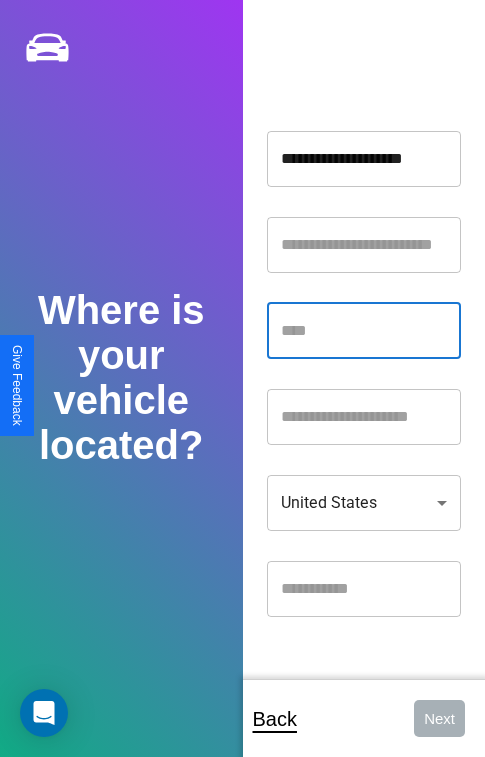 click at bounding box center [364, 331] 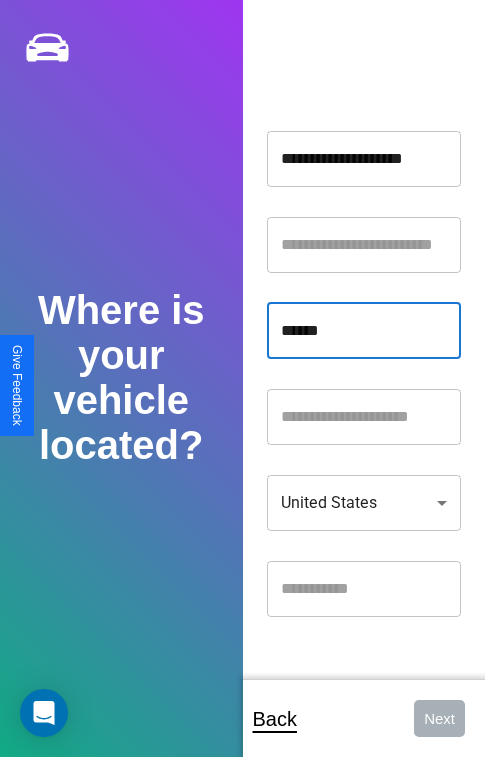 type on "******" 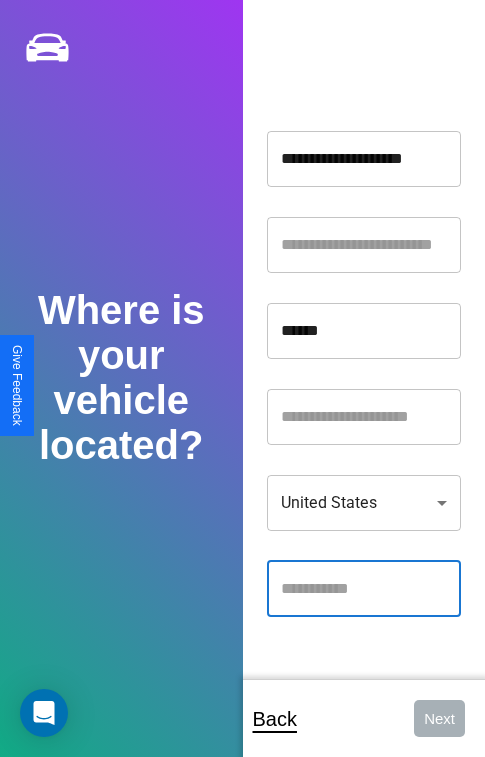 click at bounding box center (364, 589) 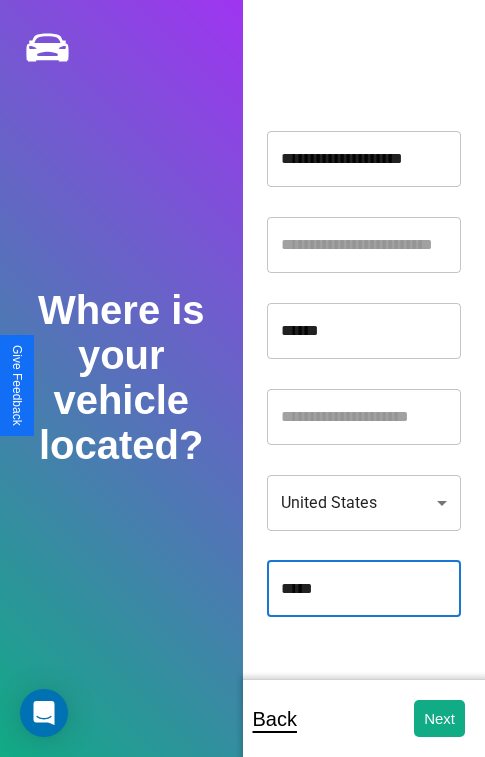 type on "*****" 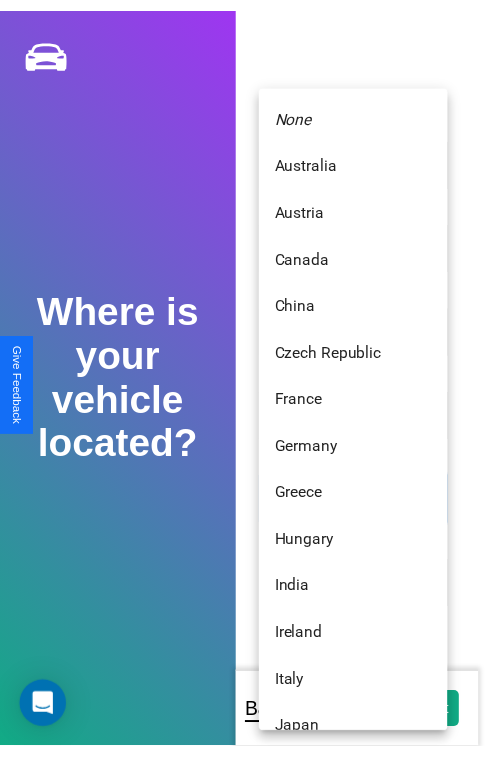 scroll, scrollTop: 459, scrollLeft: 0, axis: vertical 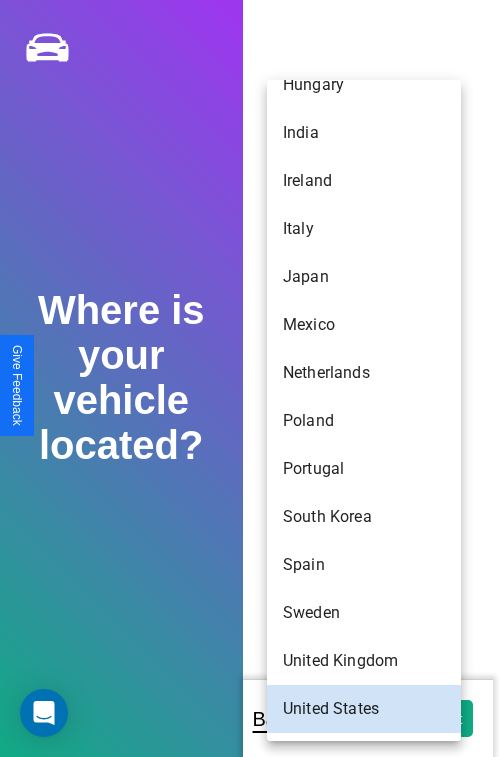 click on "United Kingdom" at bounding box center [364, 661] 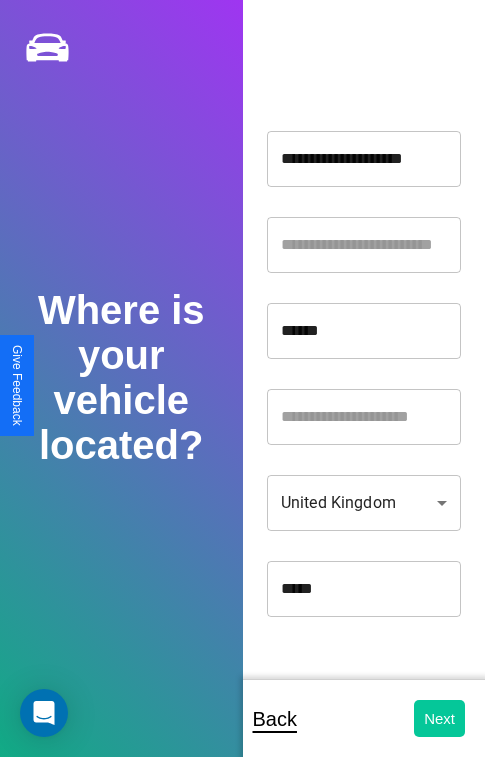 click on "Next" at bounding box center (439, 718) 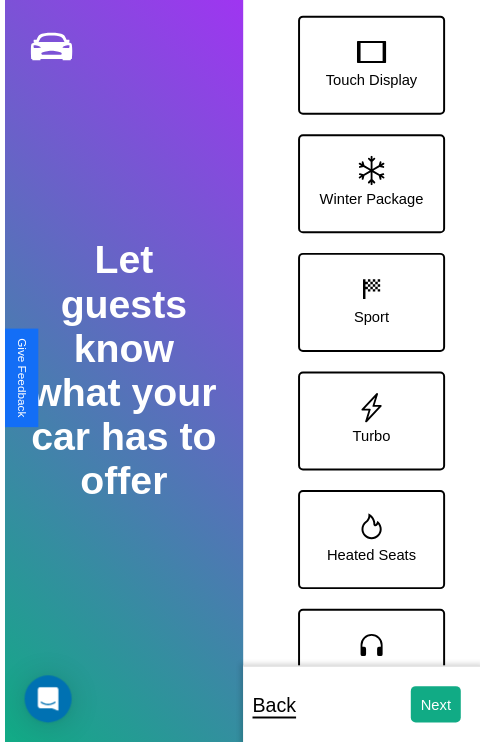 scroll, scrollTop: 370, scrollLeft: 0, axis: vertical 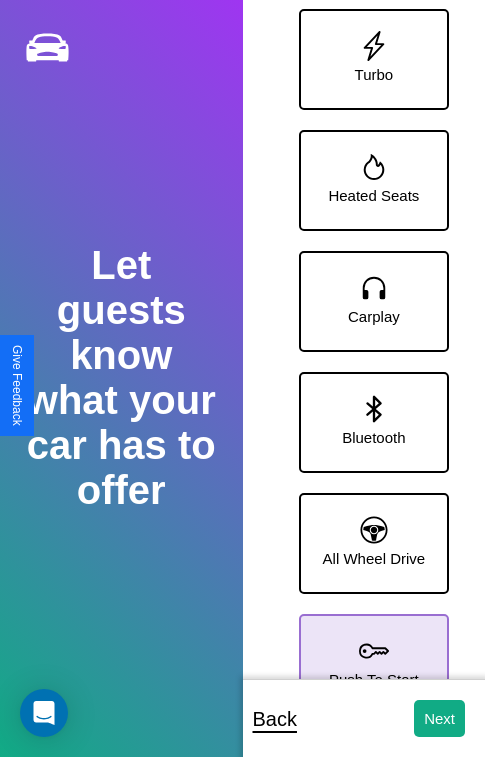 click 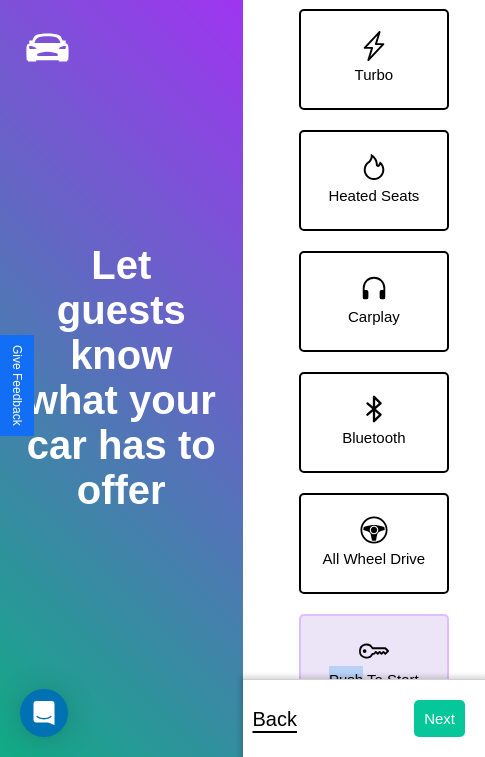 click on "Next" at bounding box center [439, 718] 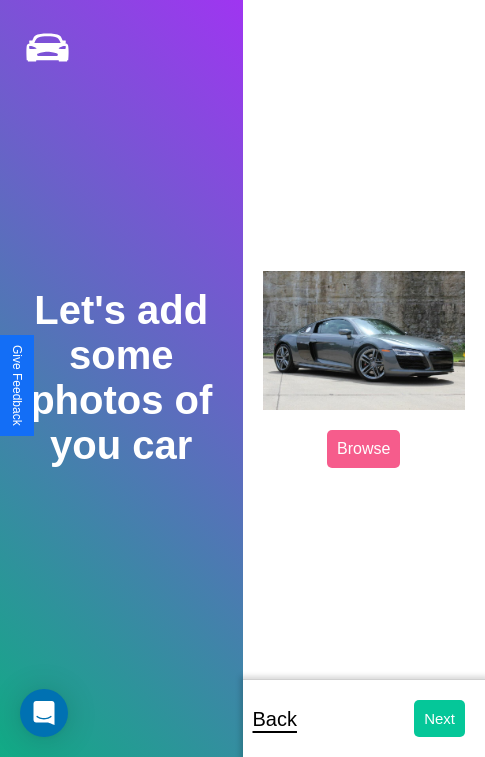 click on "Next" at bounding box center (439, 718) 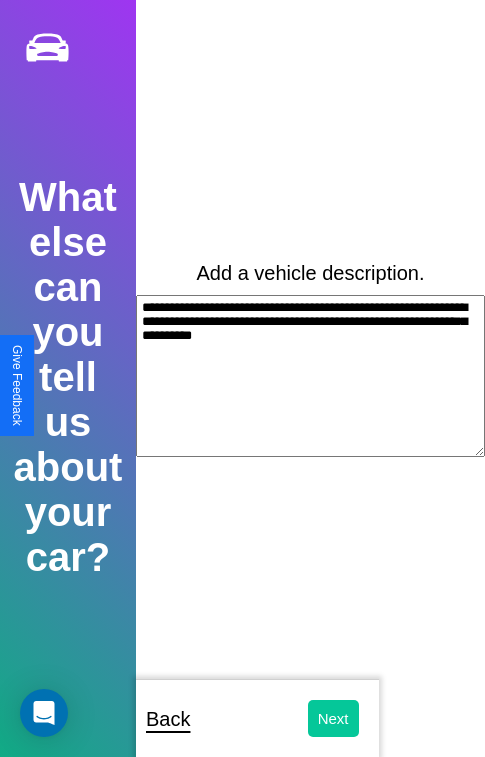 type on "**********" 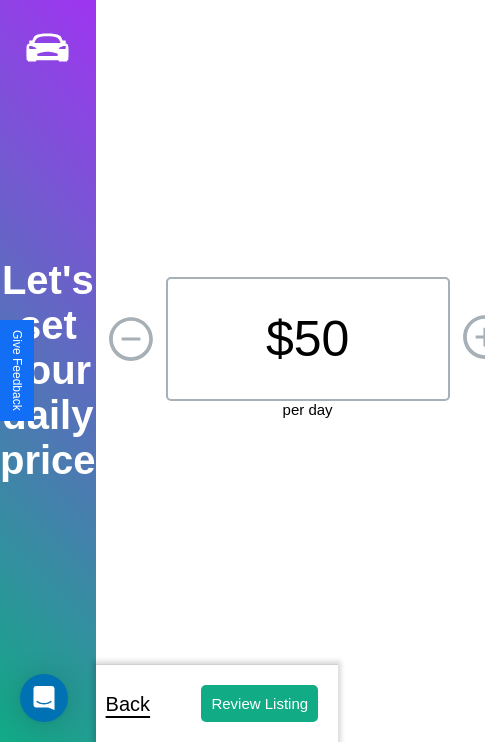 click on "$ 50" at bounding box center (308, 339) 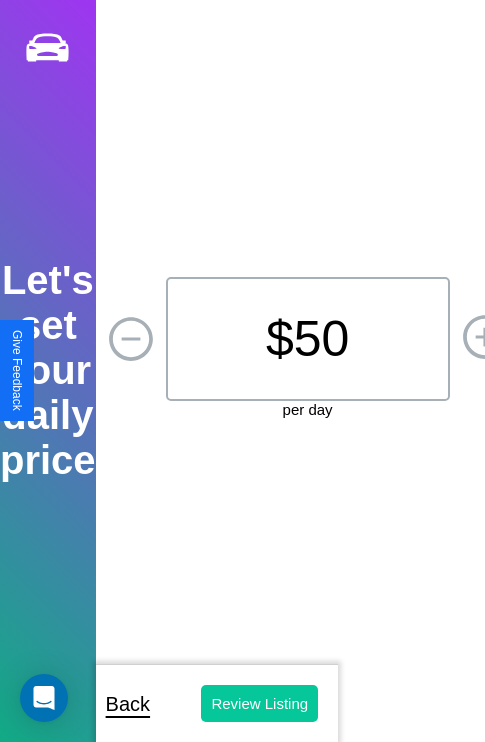 click on "Review Listing" at bounding box center (259, 703) 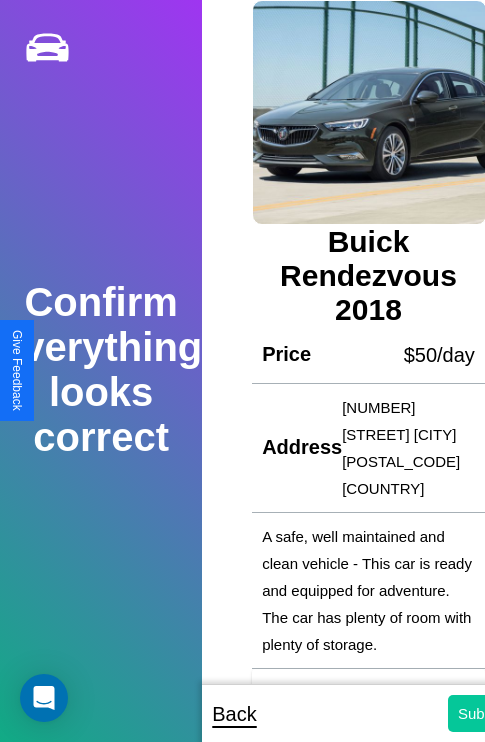 click on "Submit" at bounding box center (481, 713) 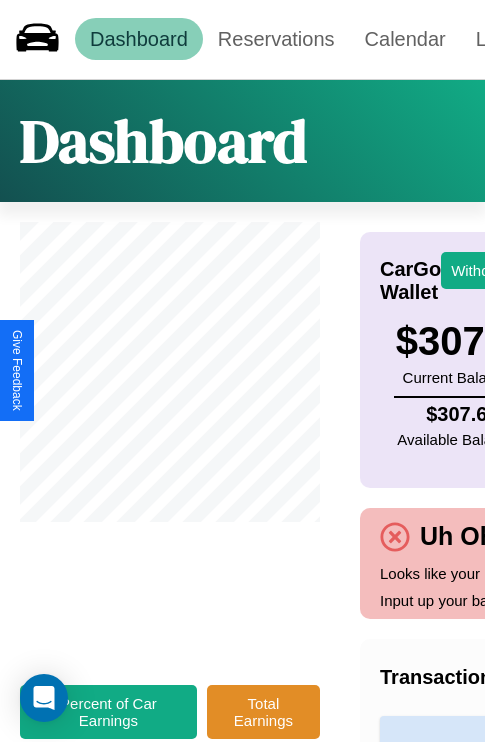 scroll, scrollTop: 0, scrollLeft: 235, axis: horizontal 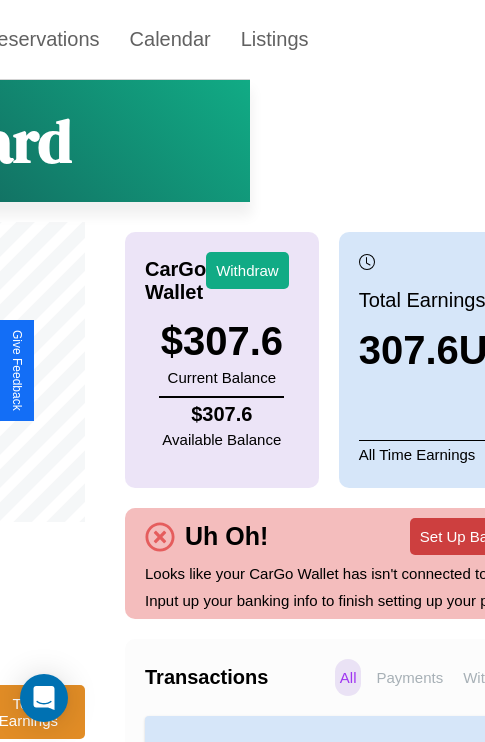 click on "Set Up Bank Info" at bounding box center [476, 536] 